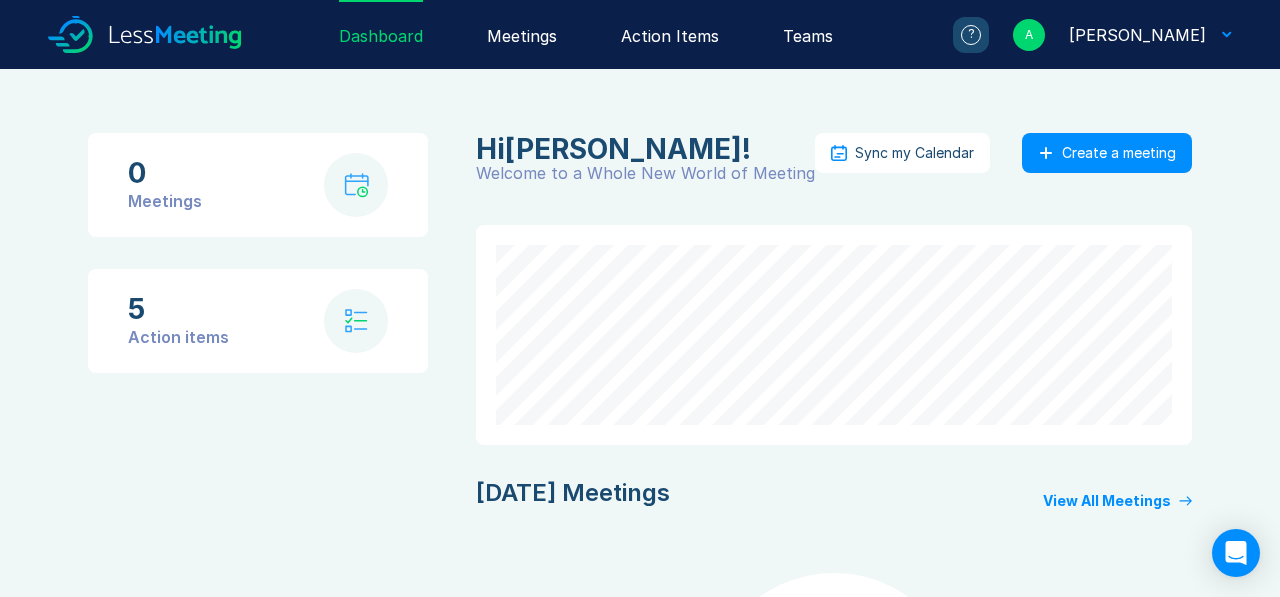 scroll, scrollTop: 0, scrollLeft: 0, axis: both 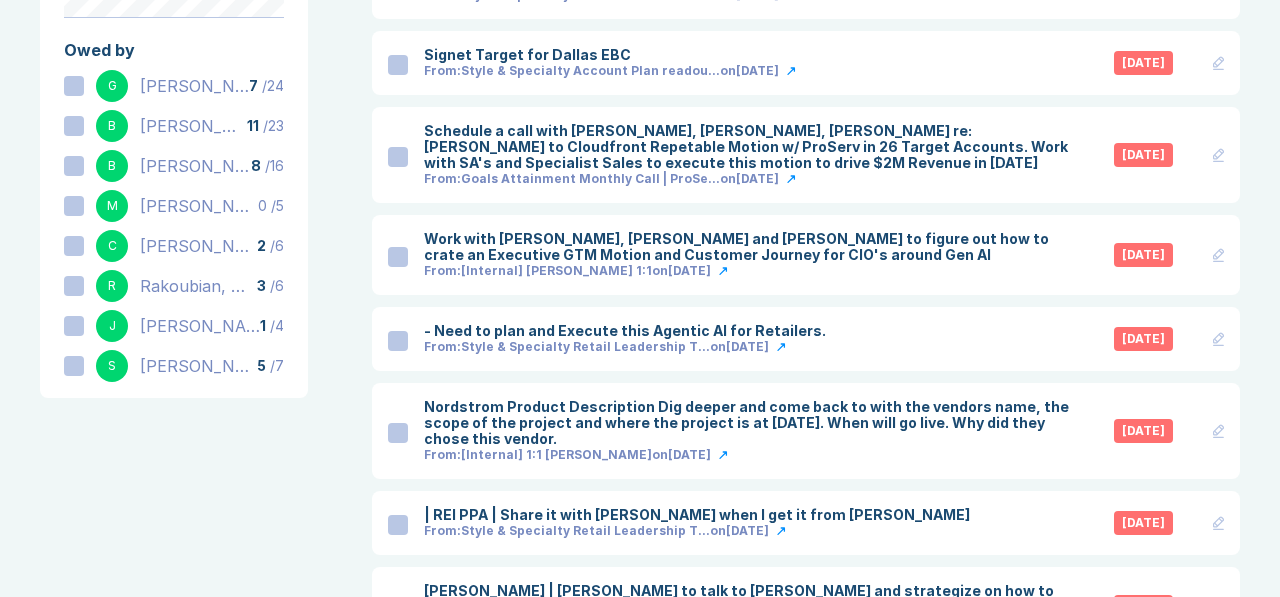 click at bounding box center [74, 246] 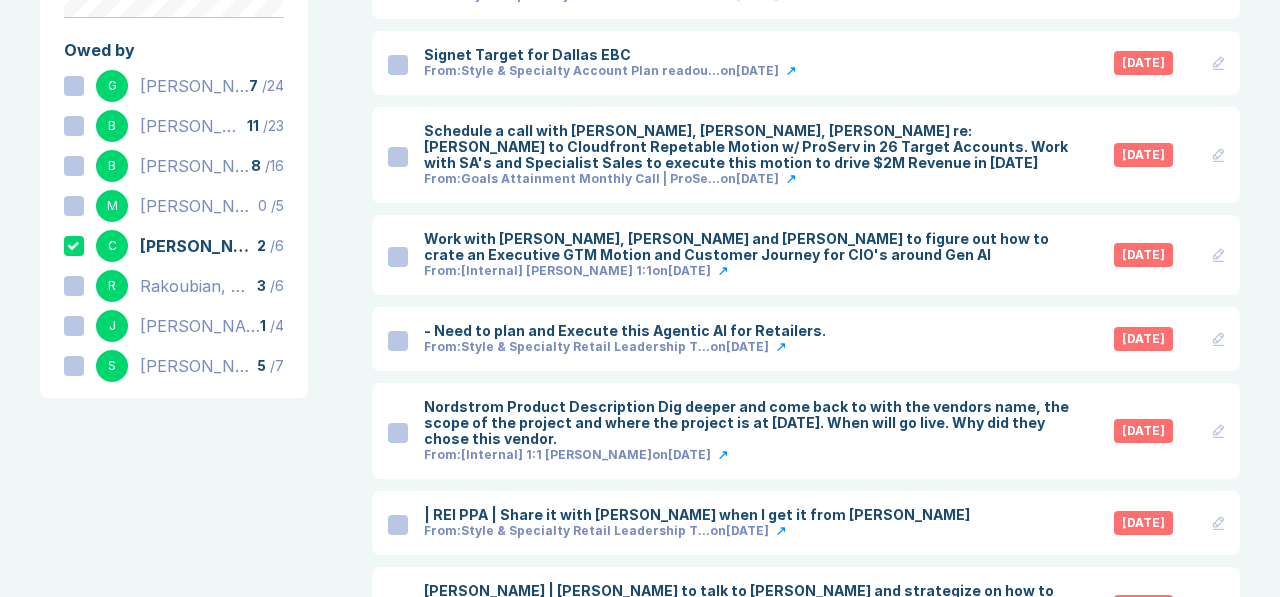 click at bounding box center (74, 286) 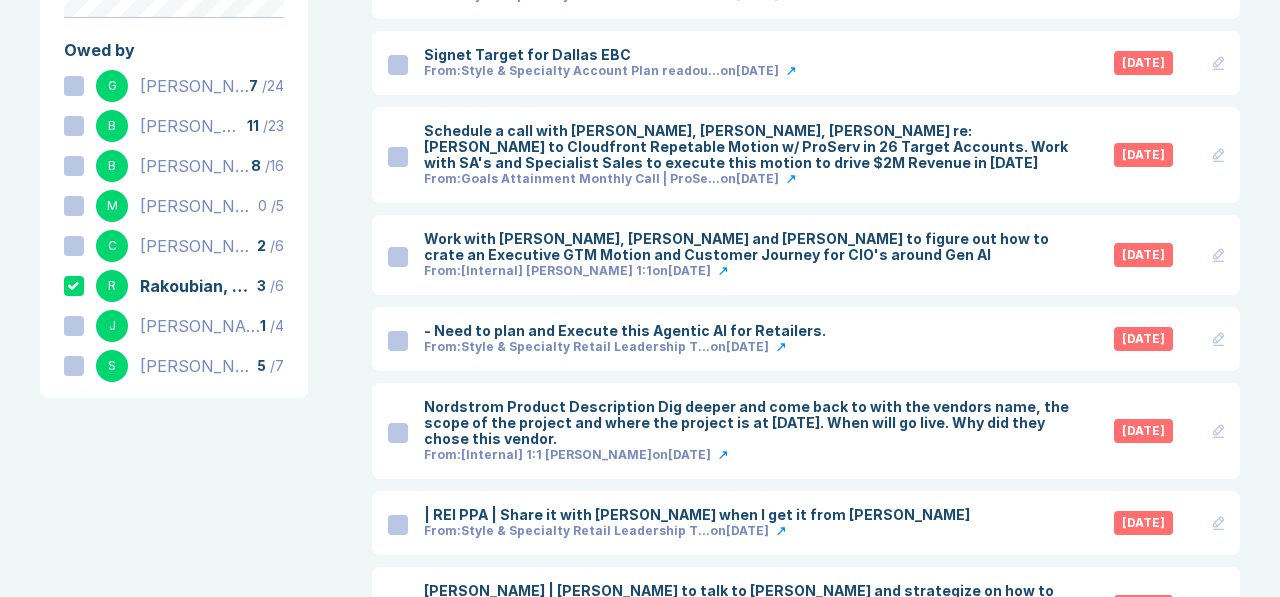 click at bounding box center [74, 246] 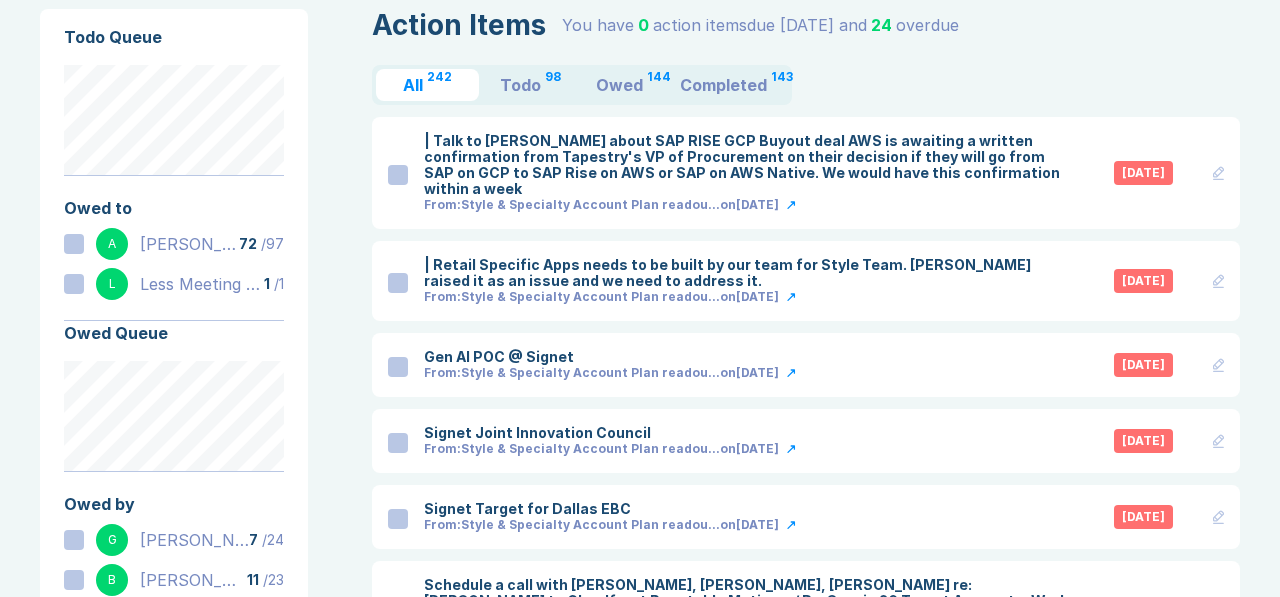 scroll, scrollTop: 80, scrollLeft: 0, axis: vertical 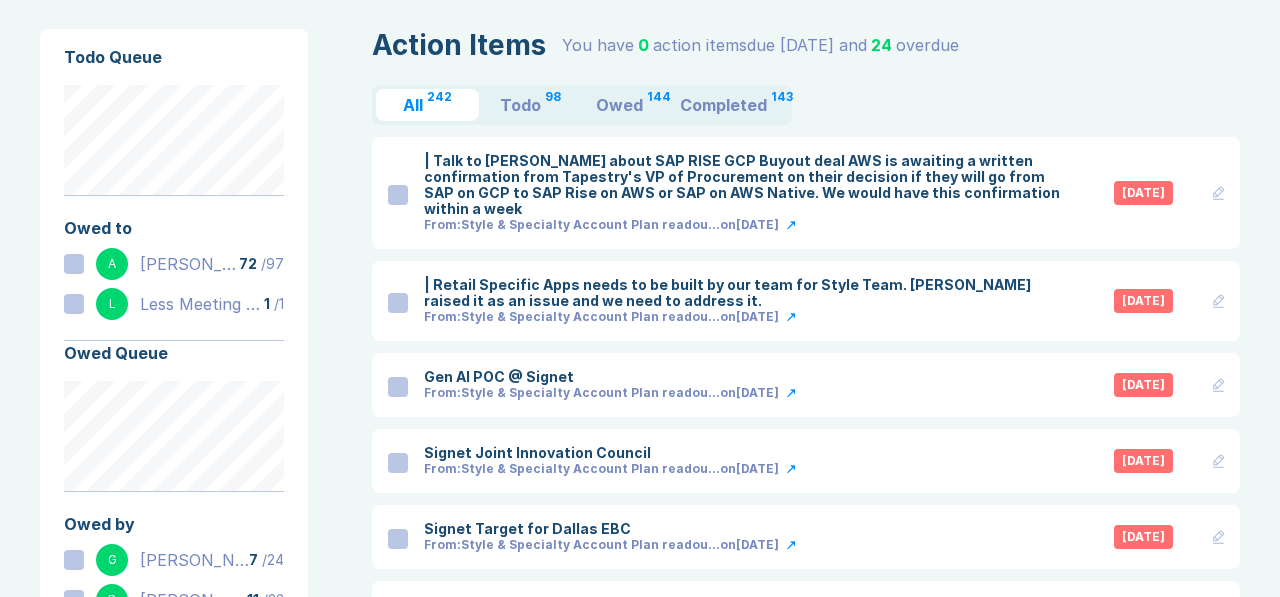 click on "Owed" at bounding box center [619, 105] 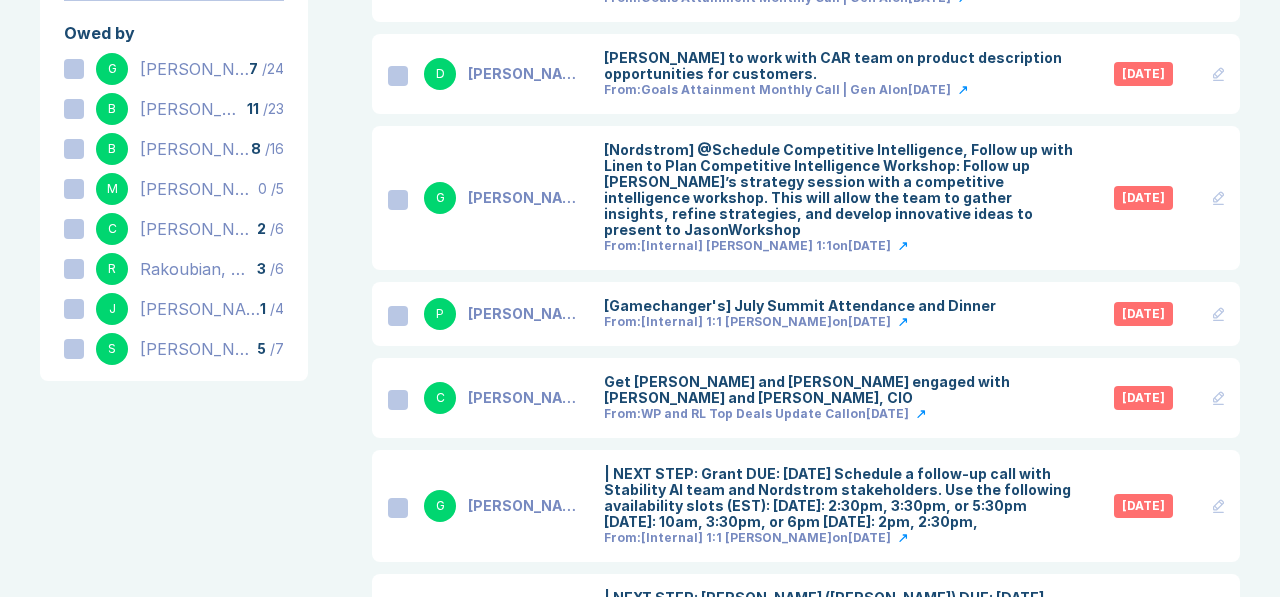 scroll, scrollTop: 249, scrollLeft: 0, axis: vertical 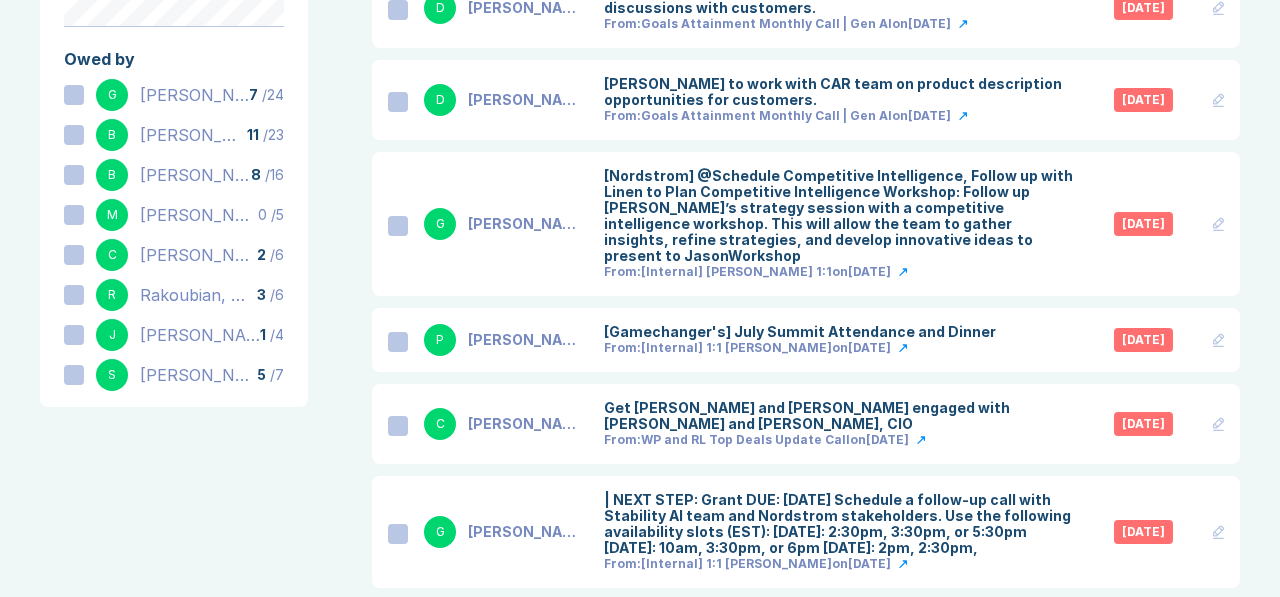 click at bounding box center [74, 335] 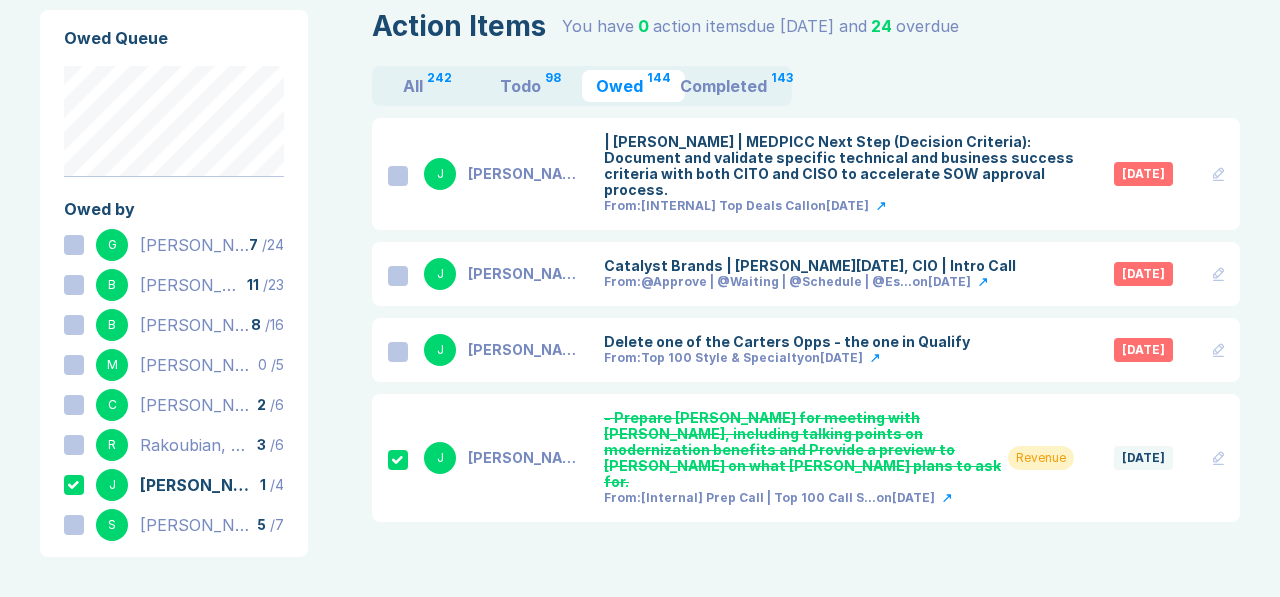 scroll, scrollTop: 99, scrollLeft: 0, axis: vertical 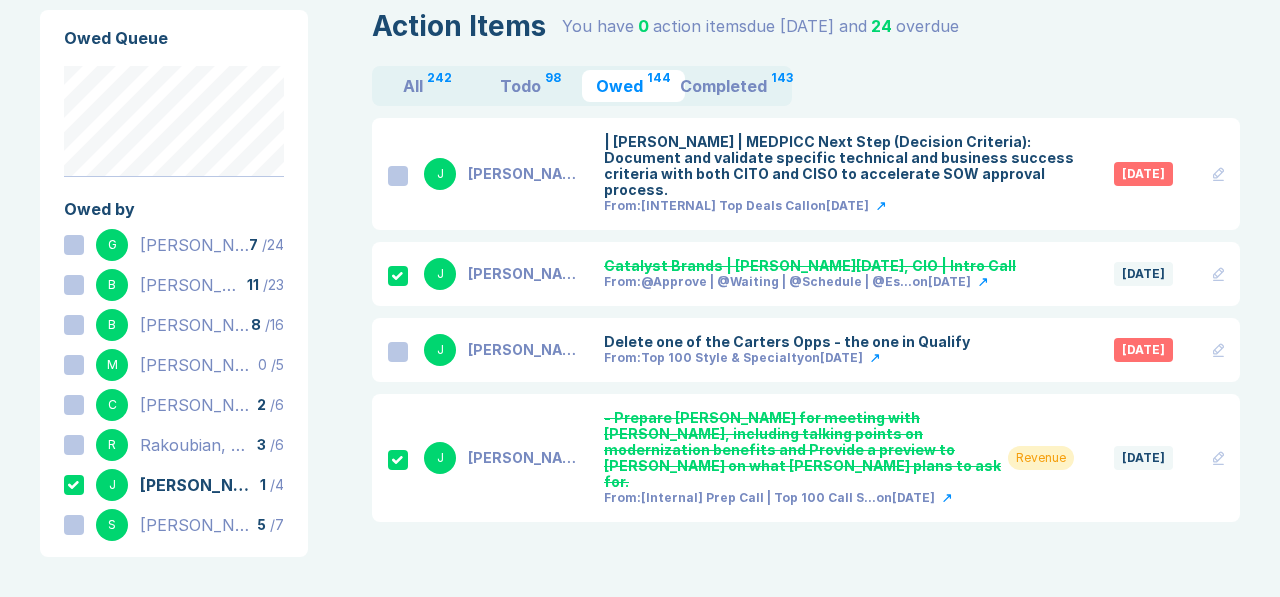 click at bounding box center [398, 176] 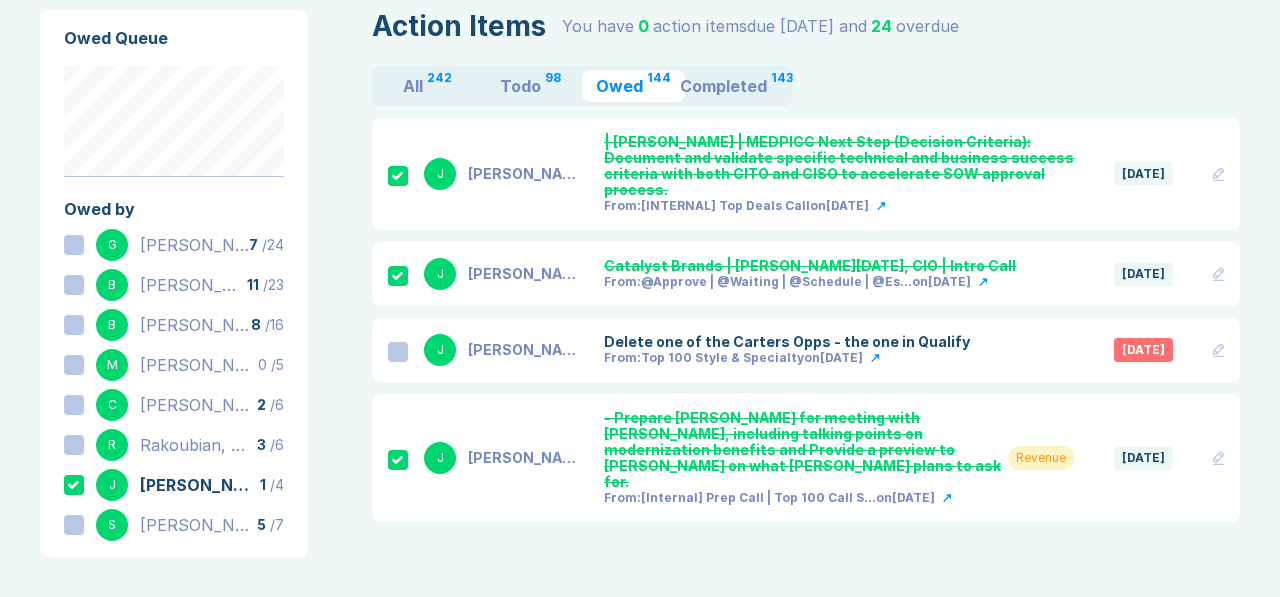 click 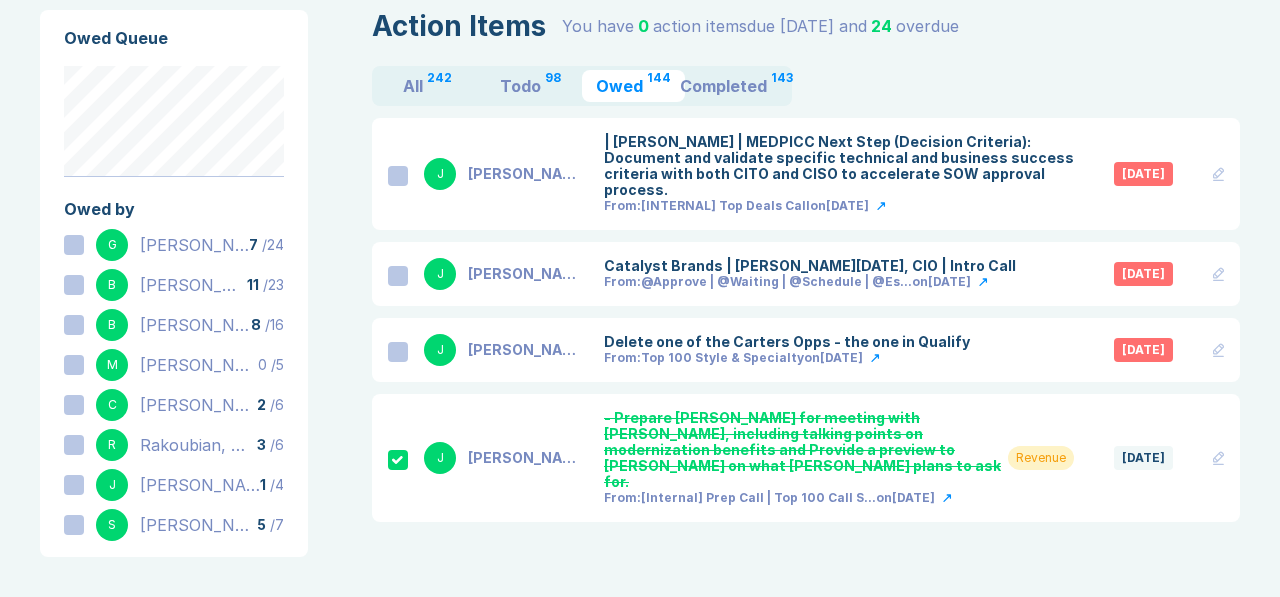 click on "Owed" at bounding box center [619, 86] 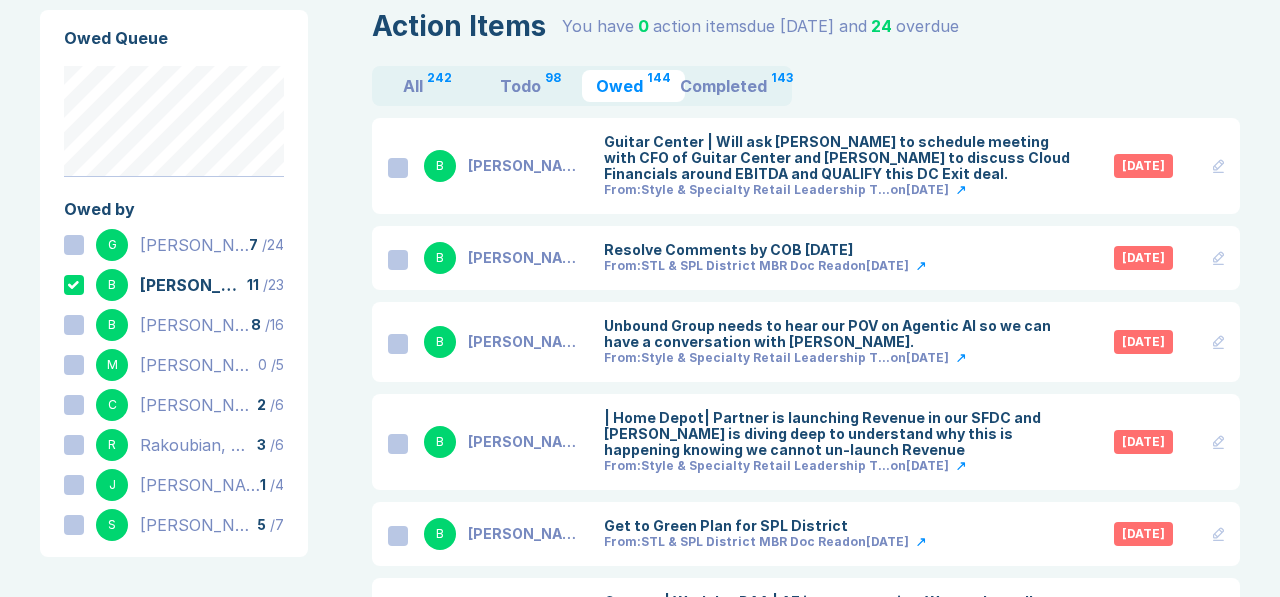 click at bounding box center [398, 344] 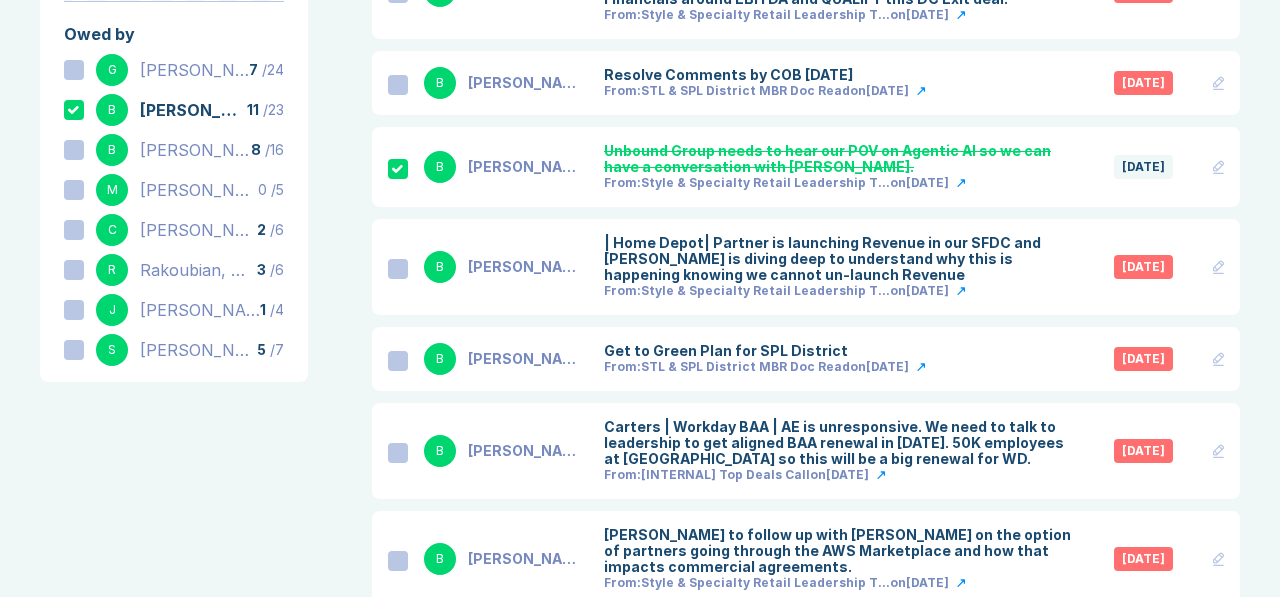 scroll, scrollTop: 200, scrollLeft: 0, axis: vertical 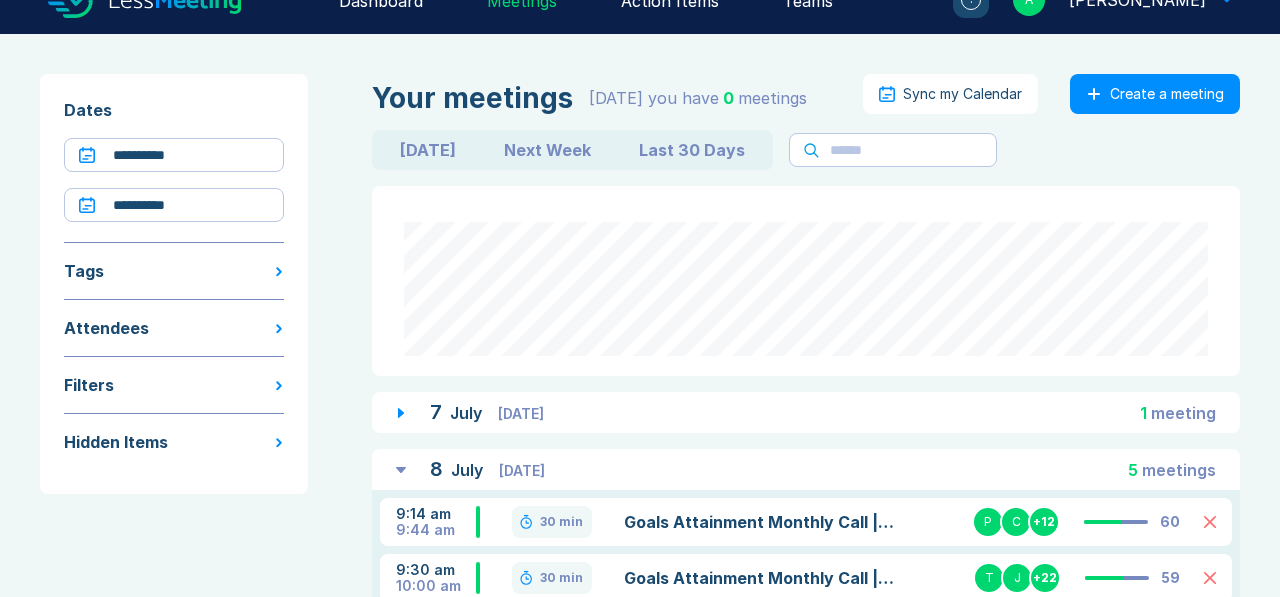 click on "Next Week" at bounding box center (547, 150) 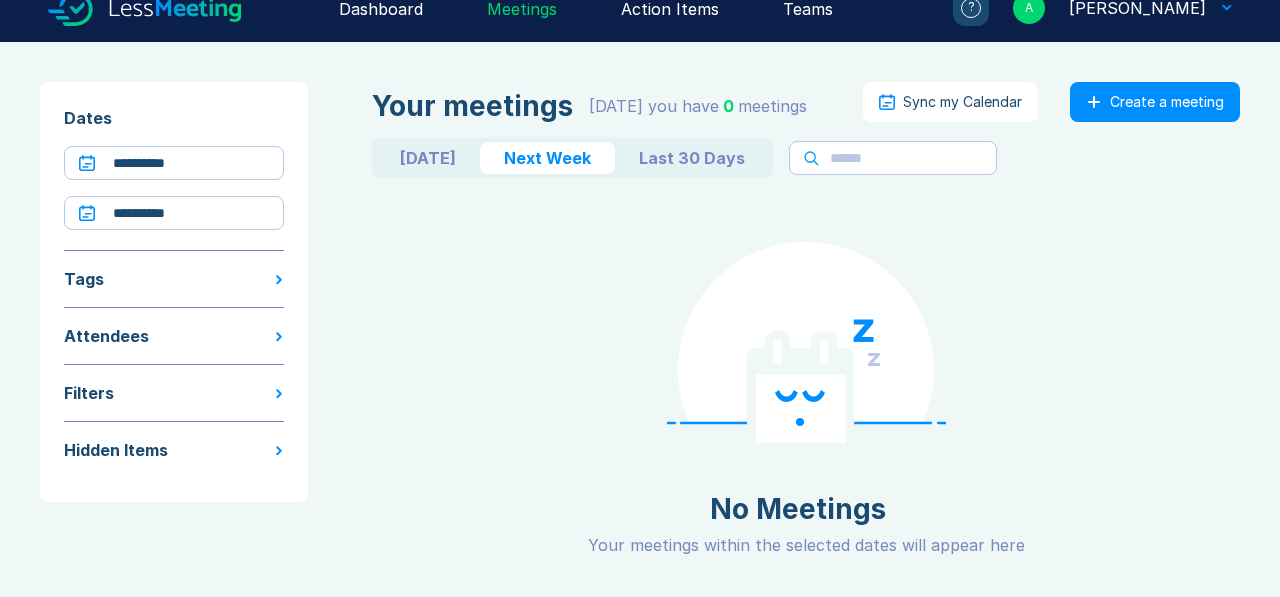 scroll, scrollTop: 27, scrollLeft: 0, axis: vertical 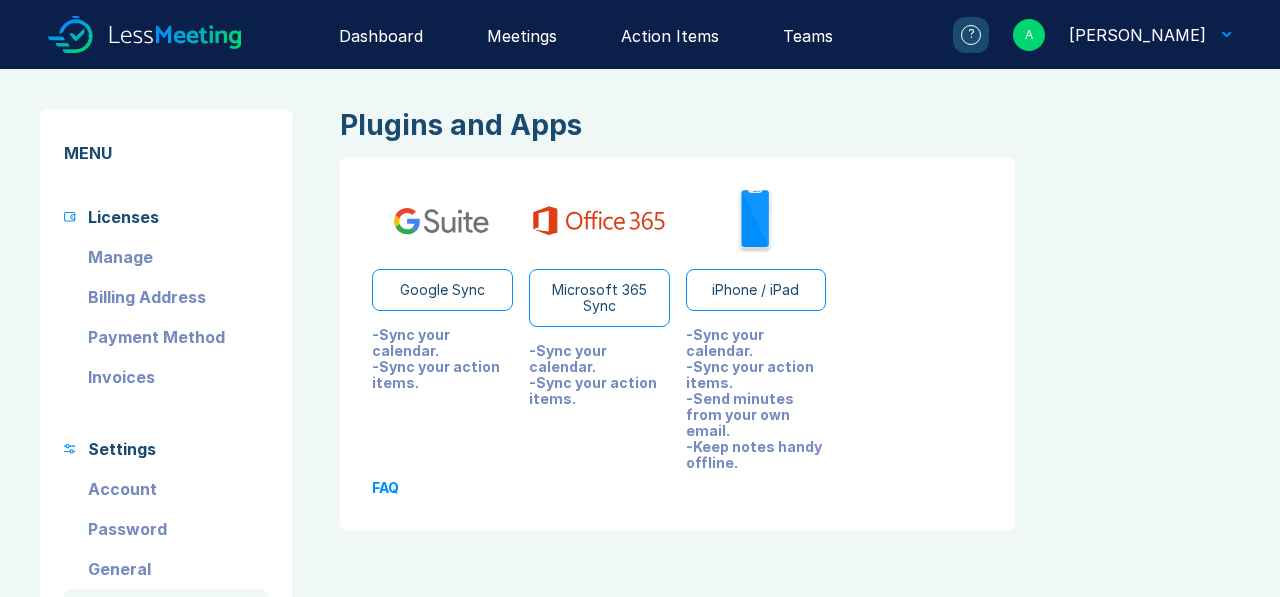 click on "Microsoft 365 Sync" at bounding box center (599, 298) 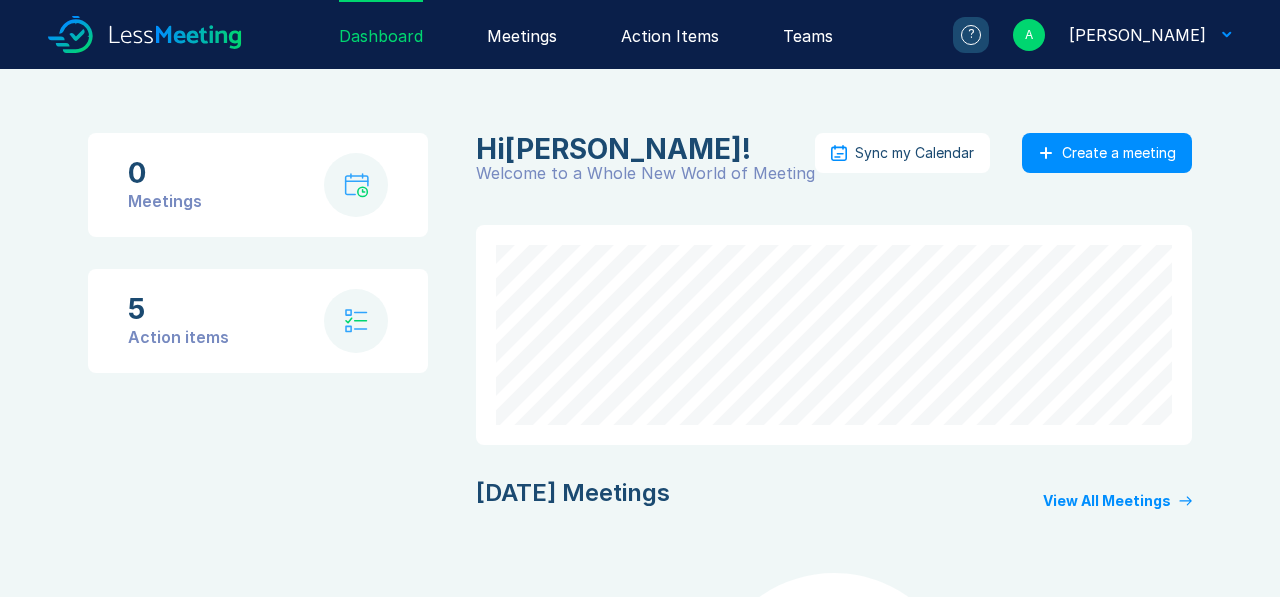 scroll, scrollTop: -1, scrollLeft: 0, axis: vertical 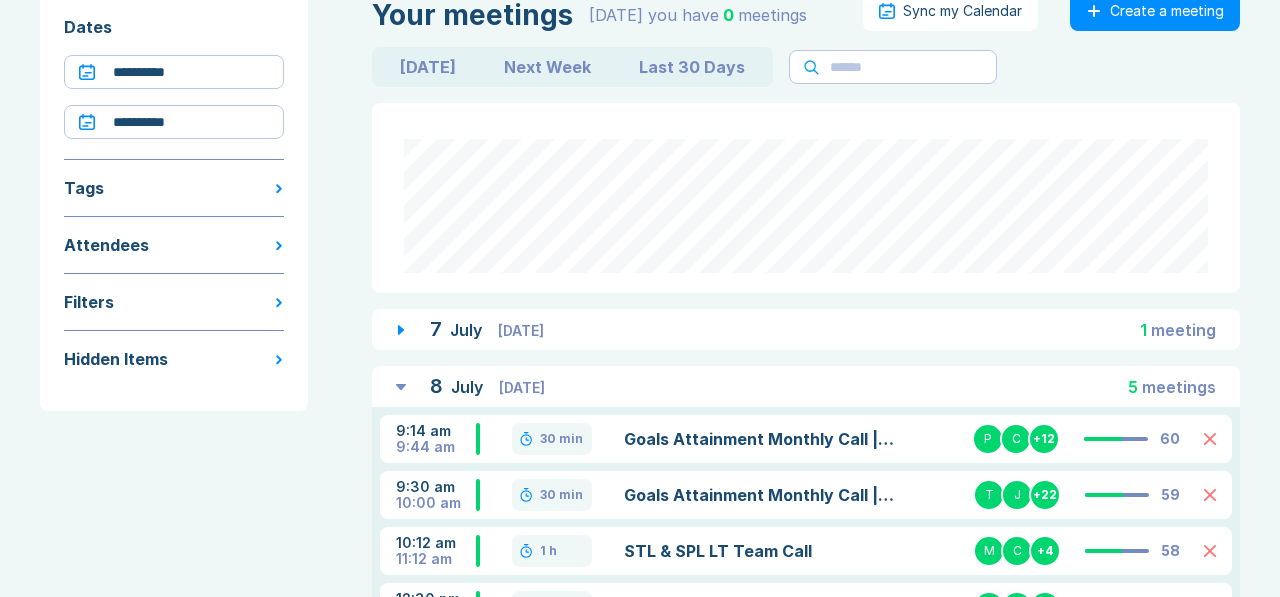 click 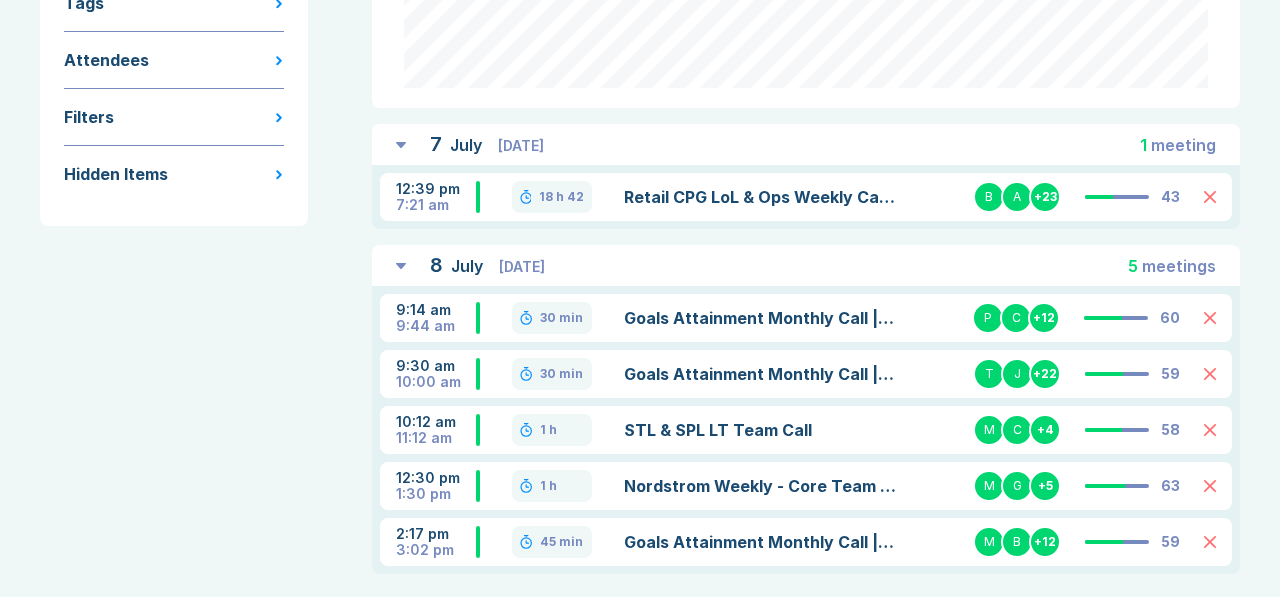 scroll, scrollTop: 307, scrollLeft: 0, axis: vertical 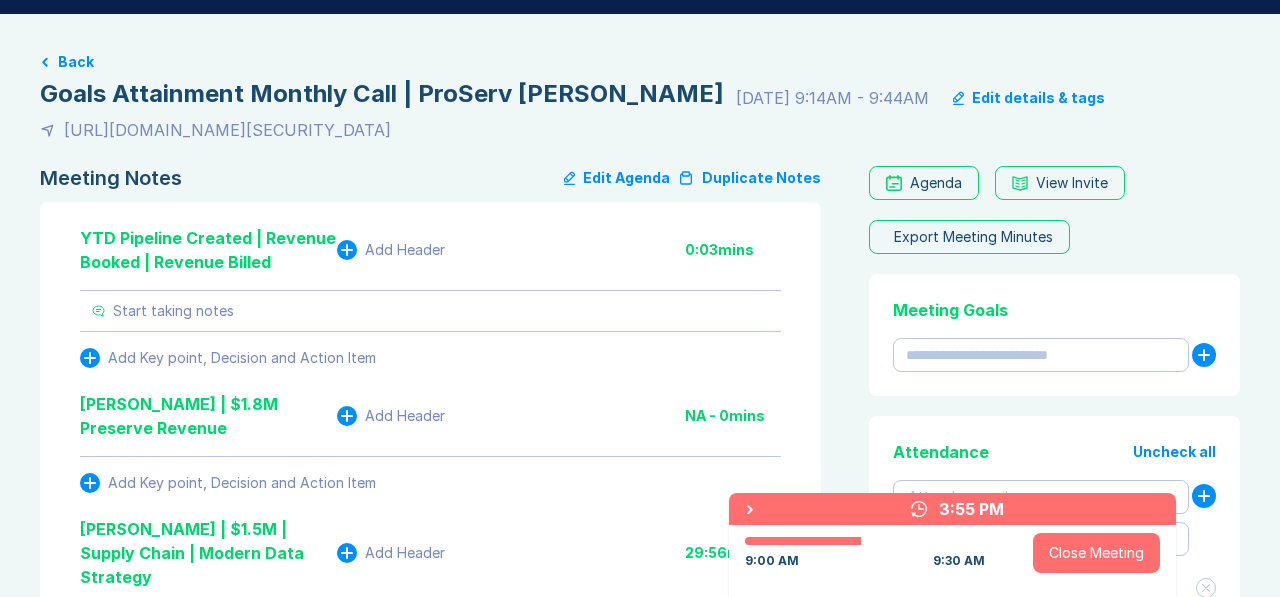 click on "Close Meeting" at bounding box center [1096, 553] 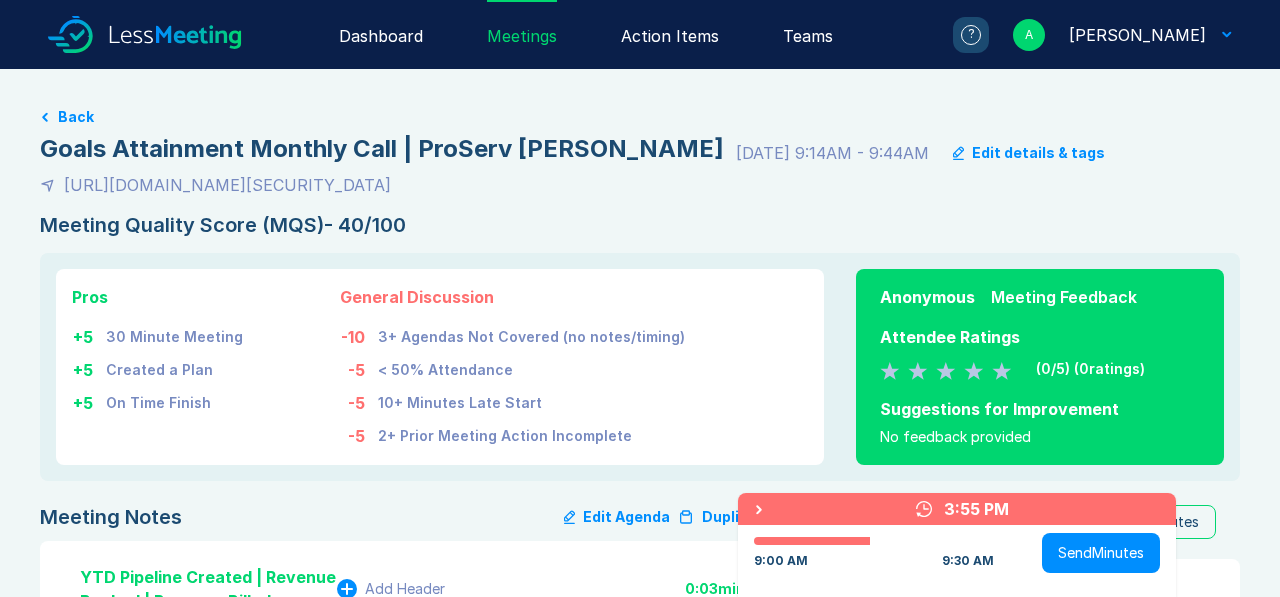 scroll, scrollTop: -10, scrollLeft: 0, axis: vertical 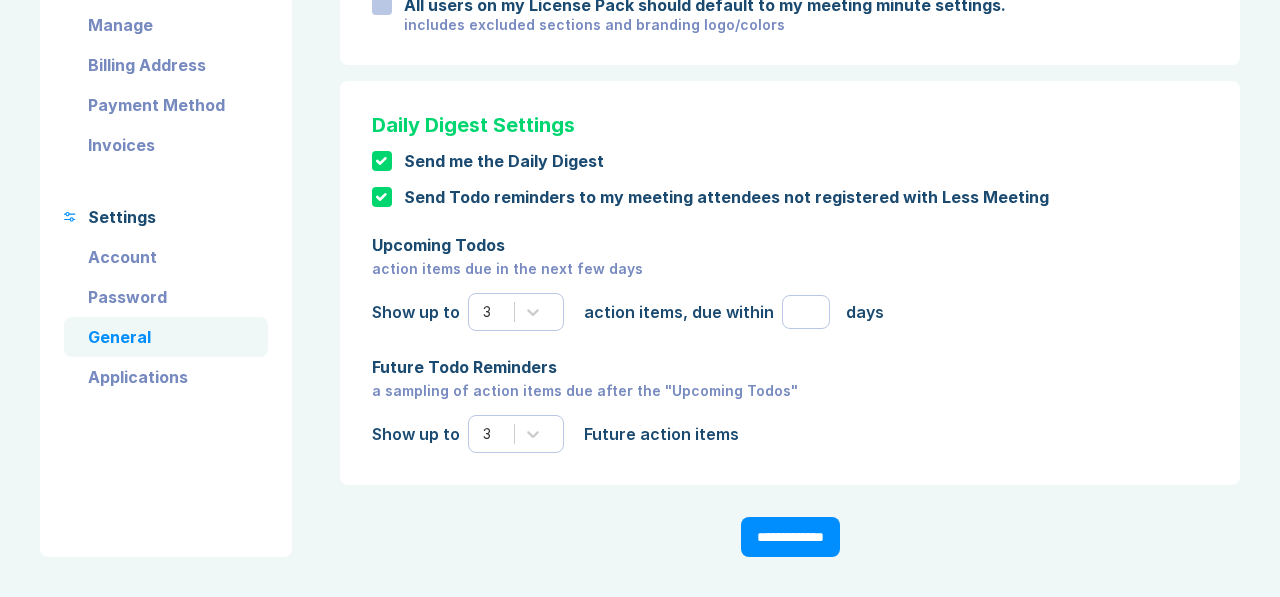 click 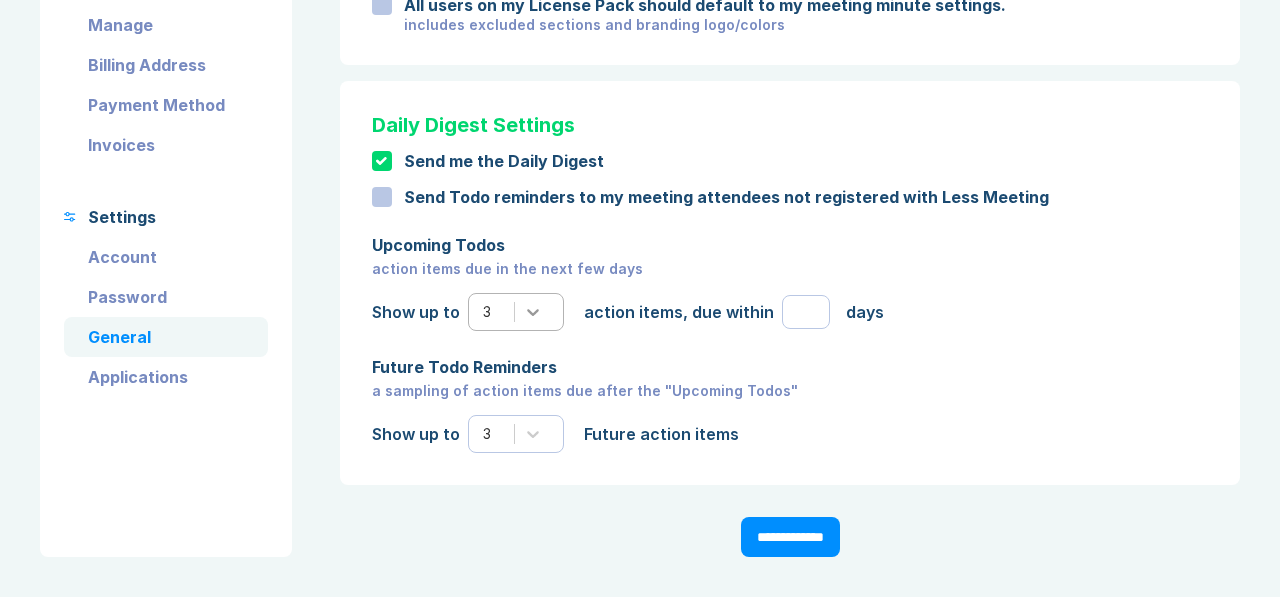 click at bounding box center [533, 312] 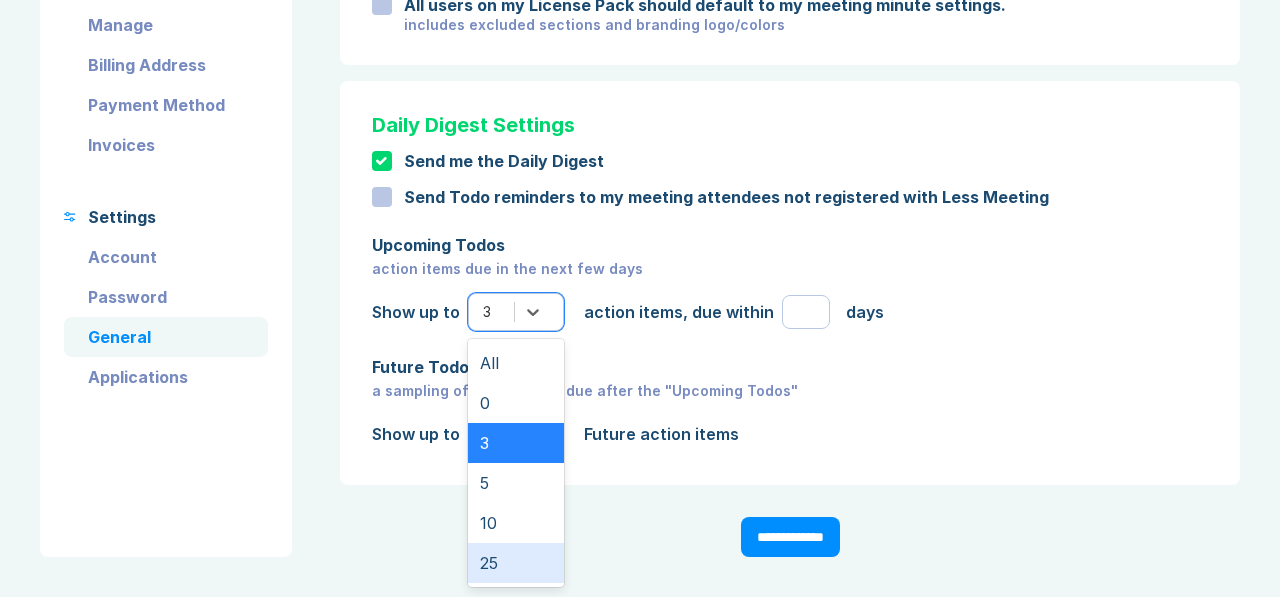 click on "25" at bounding box center (516, 563) 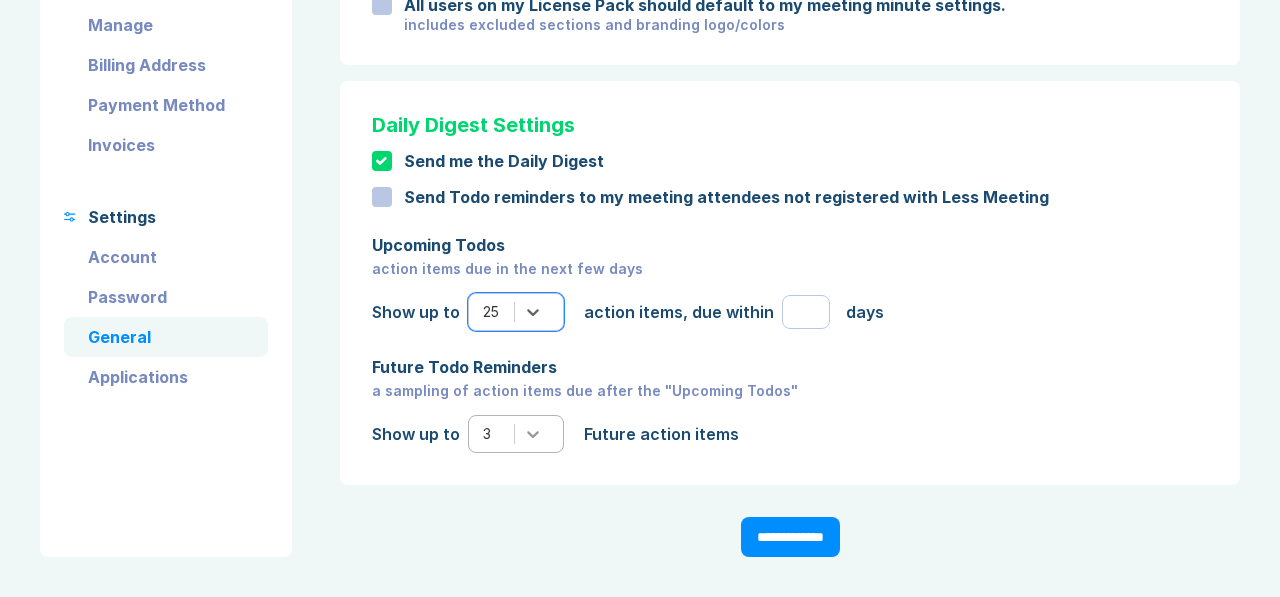scroll, scrollTop: 344, scrollLeft: 0, axis: vertical 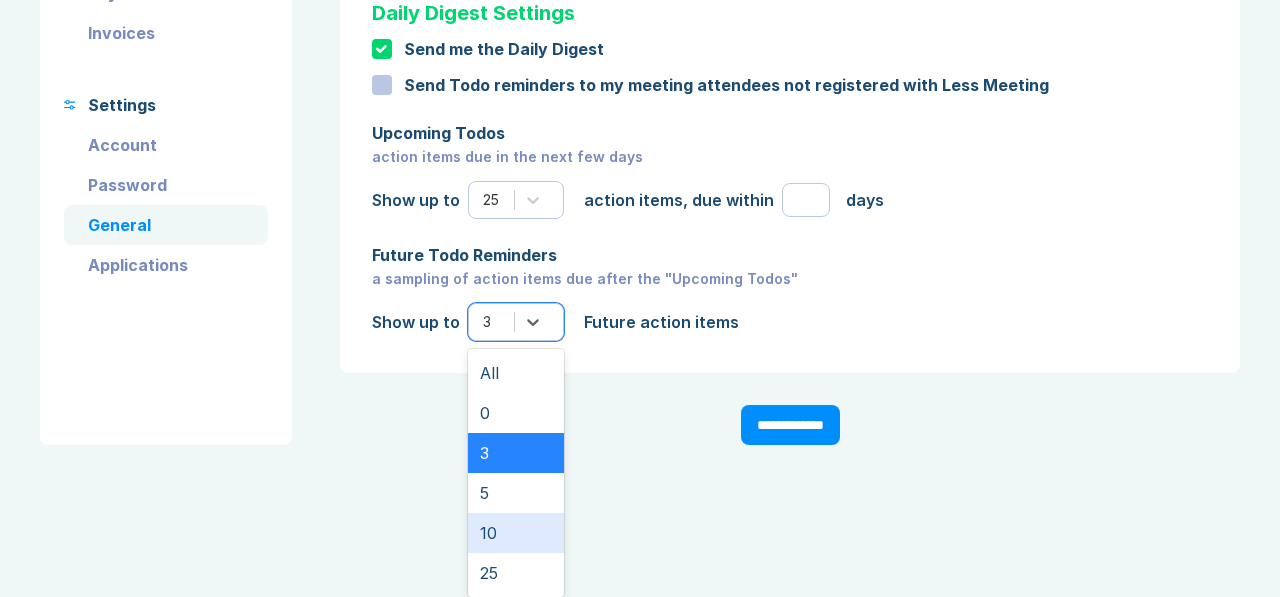 click on "10" at bounding box center [516, 533] 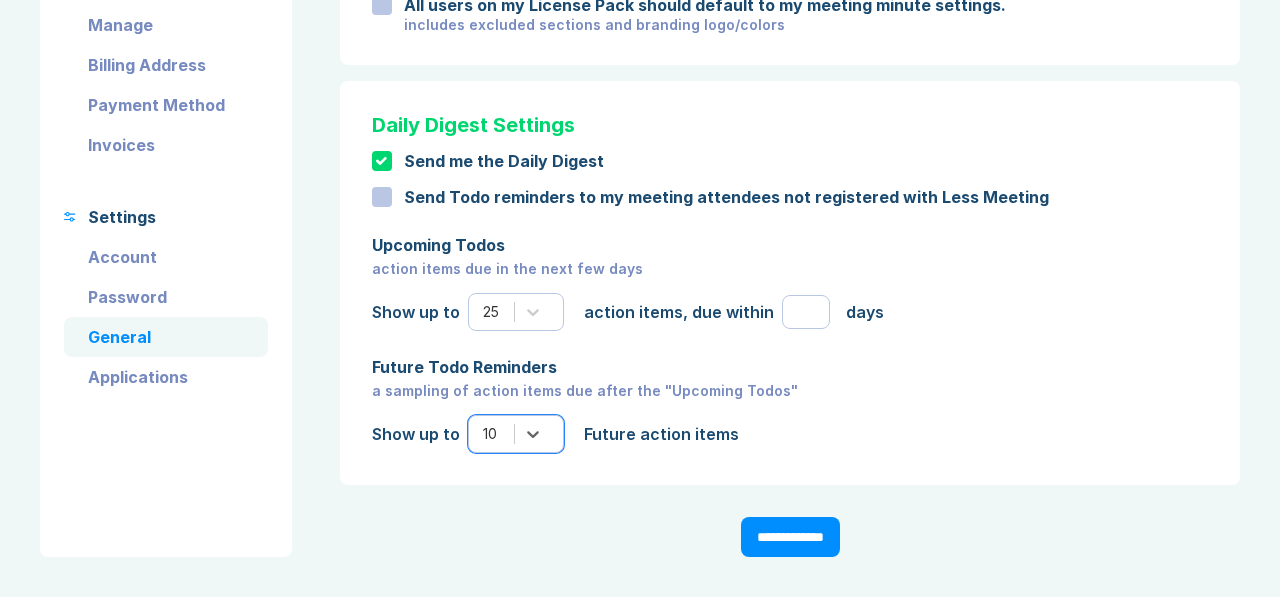 scroll, scrollTop: 232, scrollLeft: 0, axis: vertical 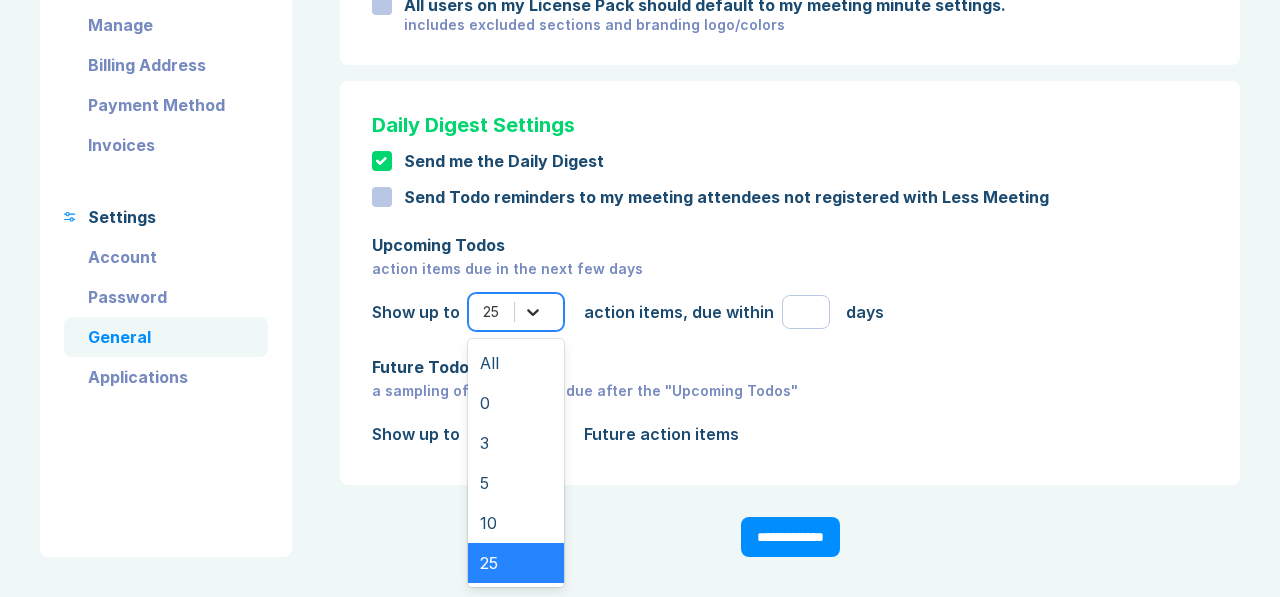 click 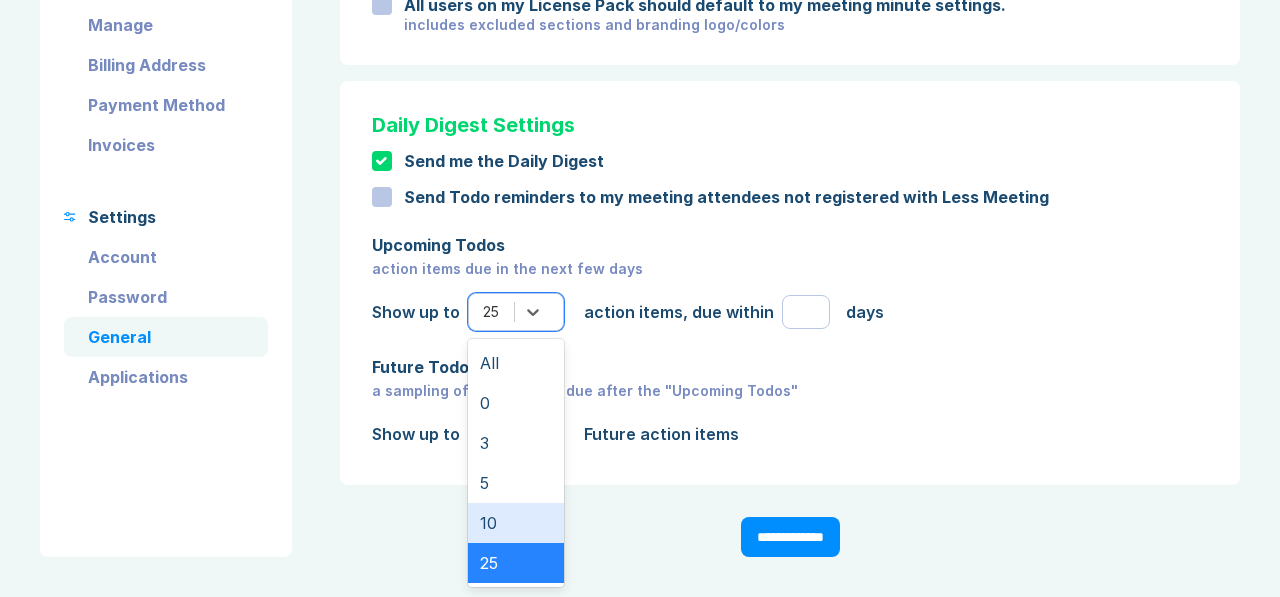 click on "10" at bounding box center [516, 523] 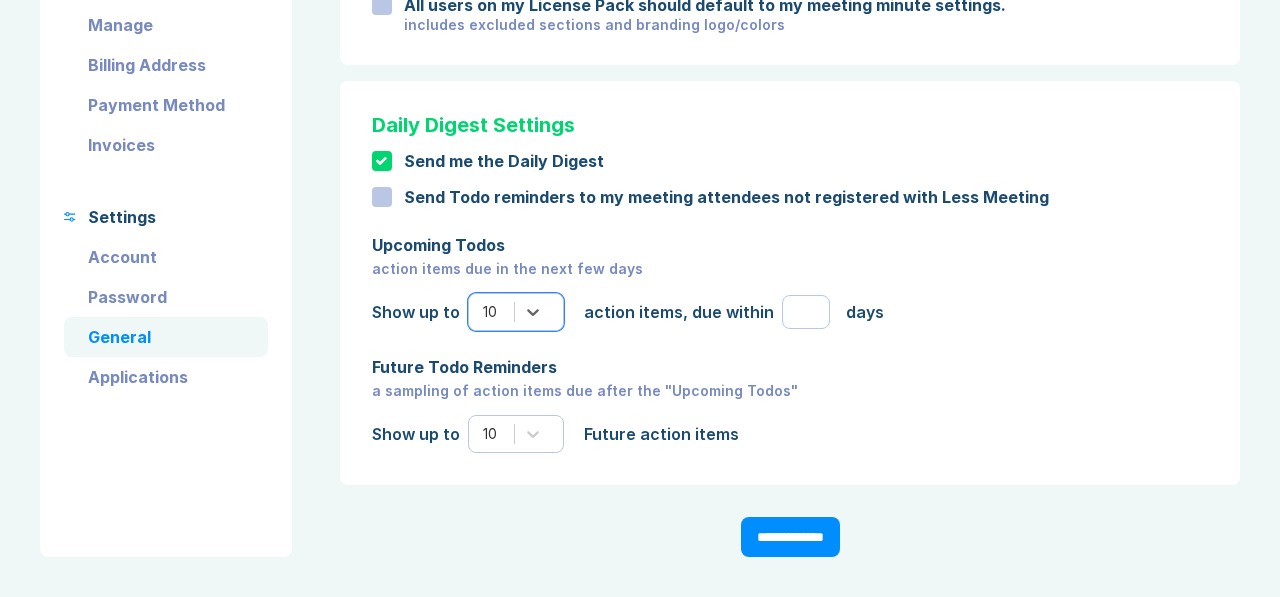 click on "**********" at bounding box center [790, 319] 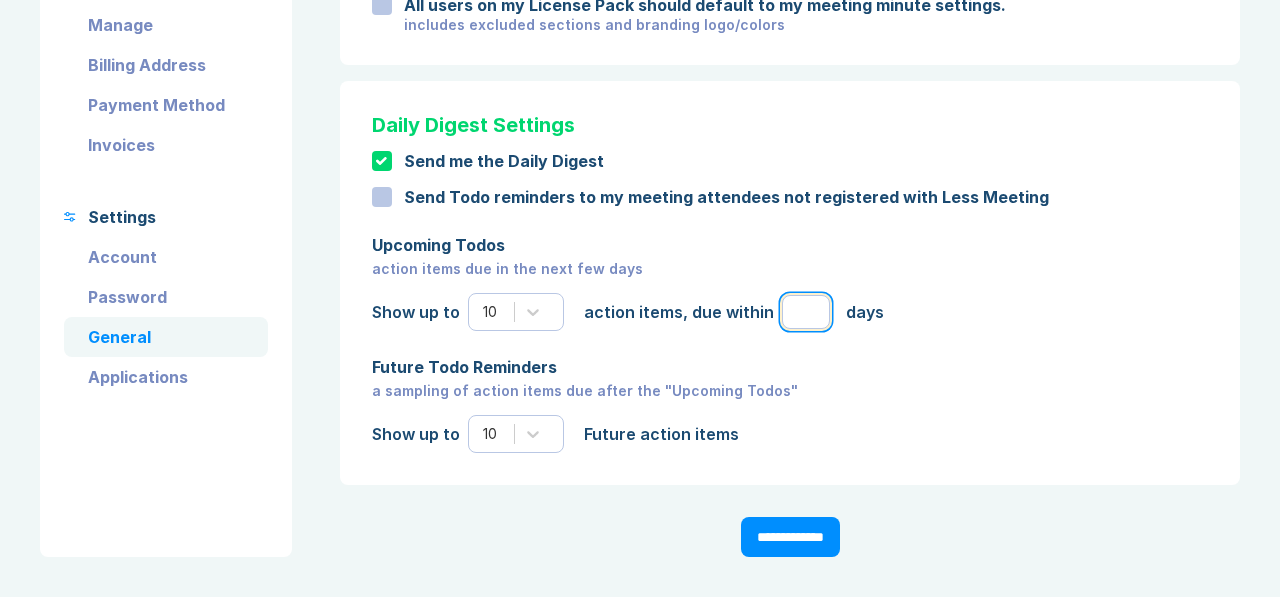 click on "*" at bounding box center [806, 312] 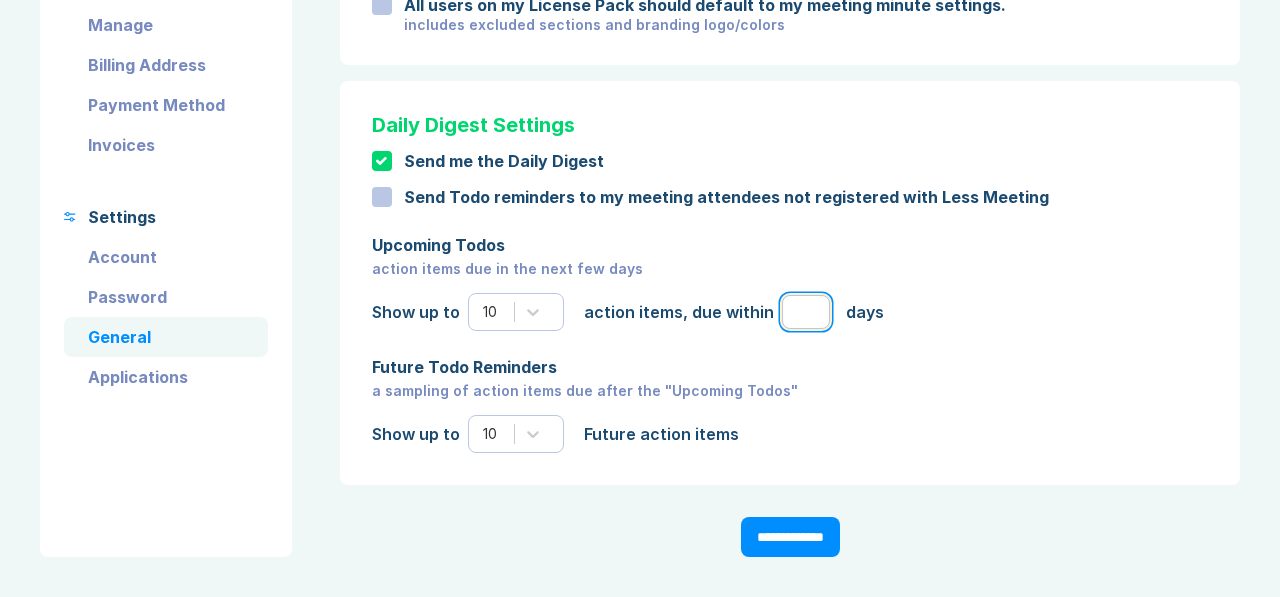type on "**" 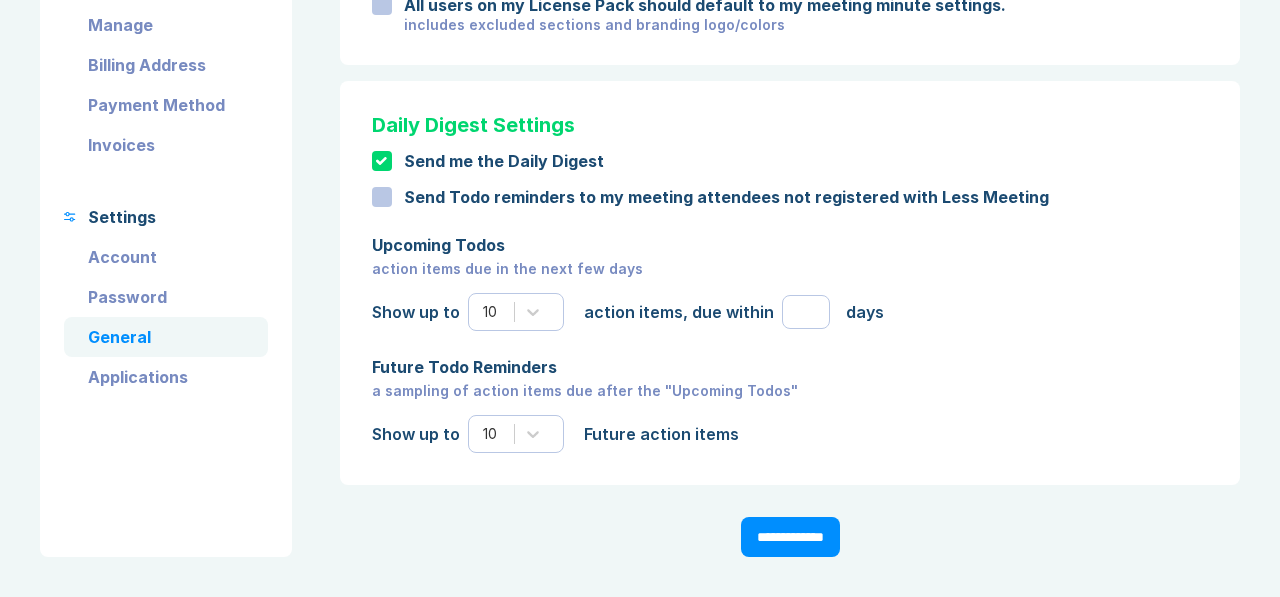 click on "**********" at bounding box center (790, 537) 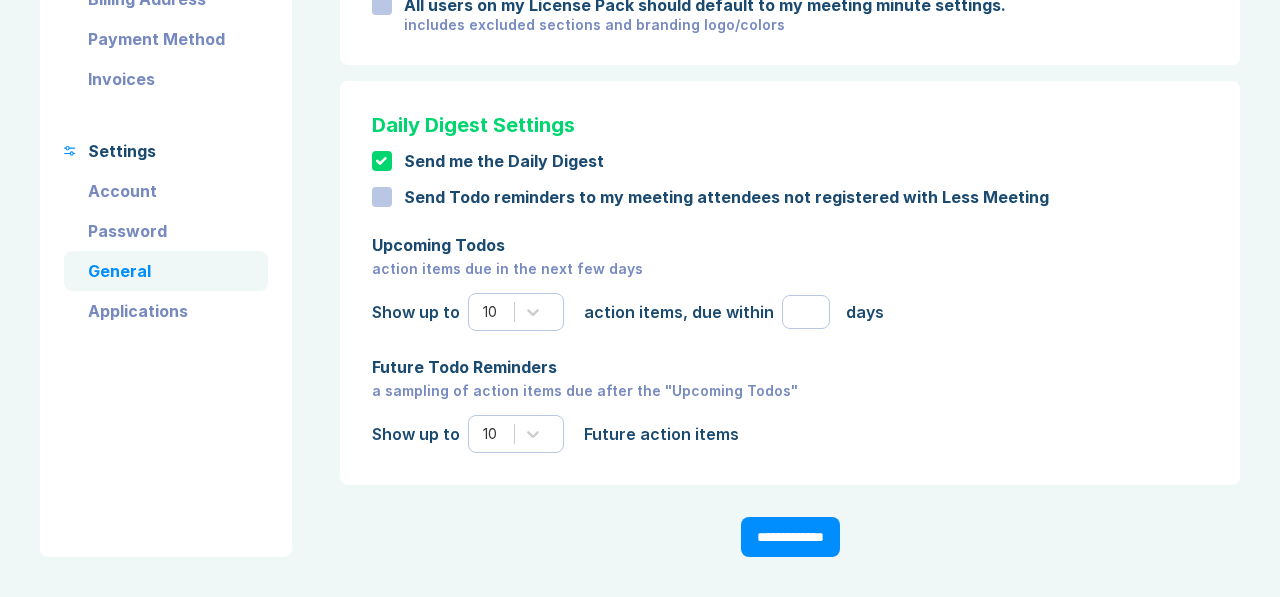 scroll, scrollTop: 298, scrollLeft: 0, axis: vertical 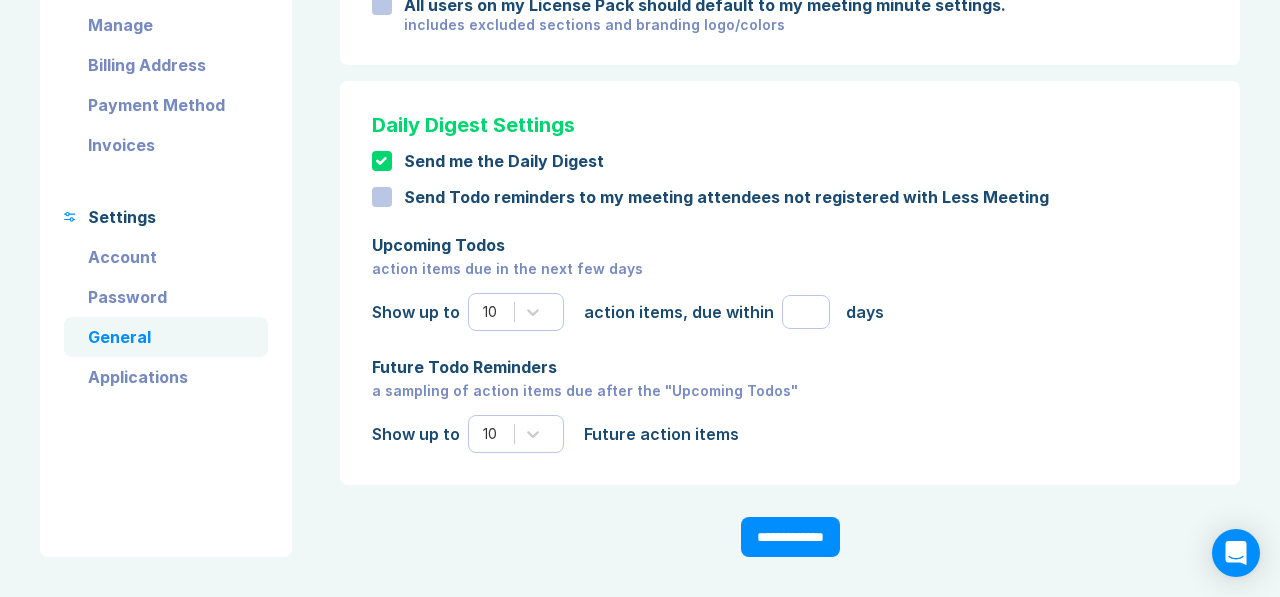 click on "Applications" at bounding box center (166, 377) 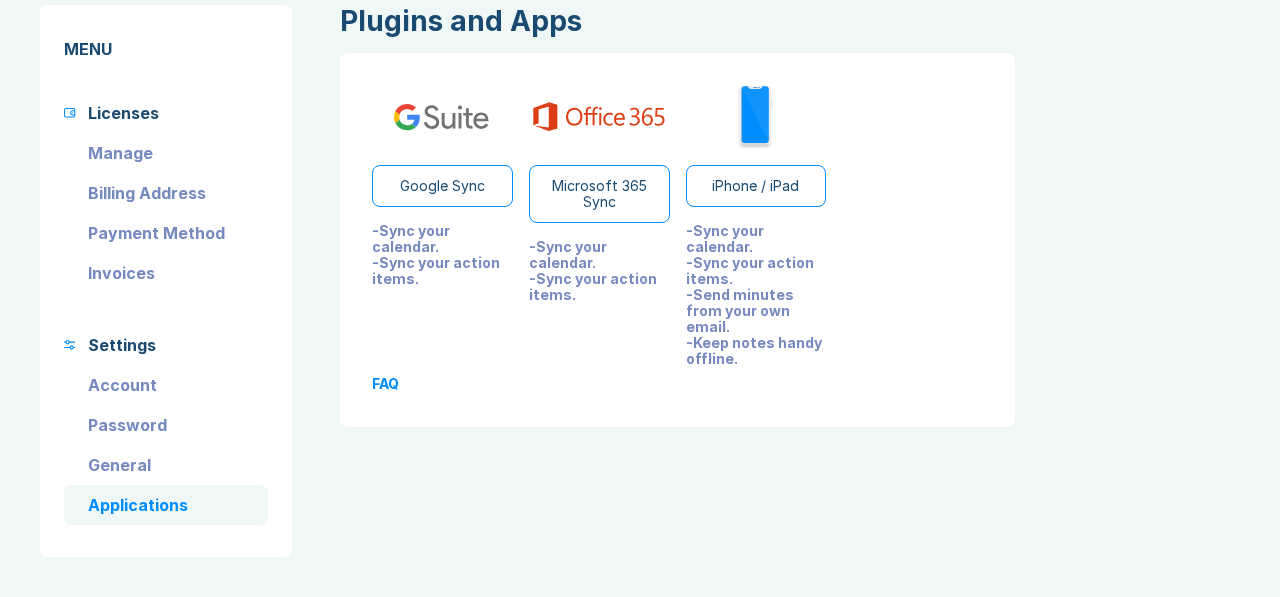scroll, scrollTop: 104, scrollLeft: 0, axis: vertical 